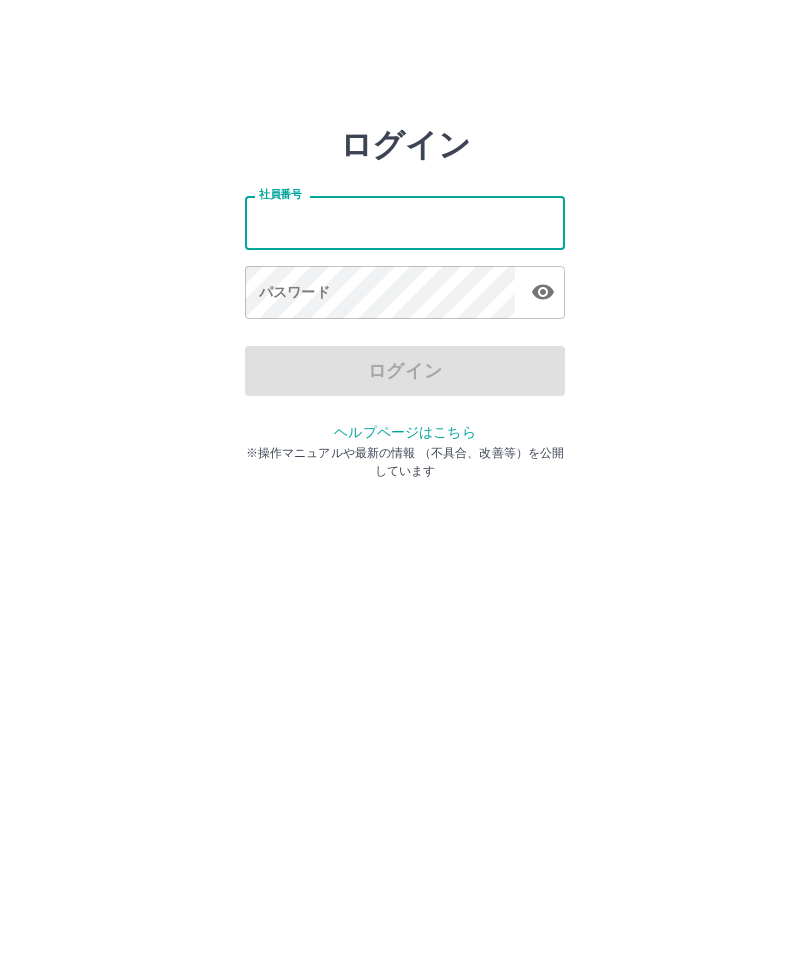 scroll, scrollTop: 0, scrollLeft: 0, axis: both 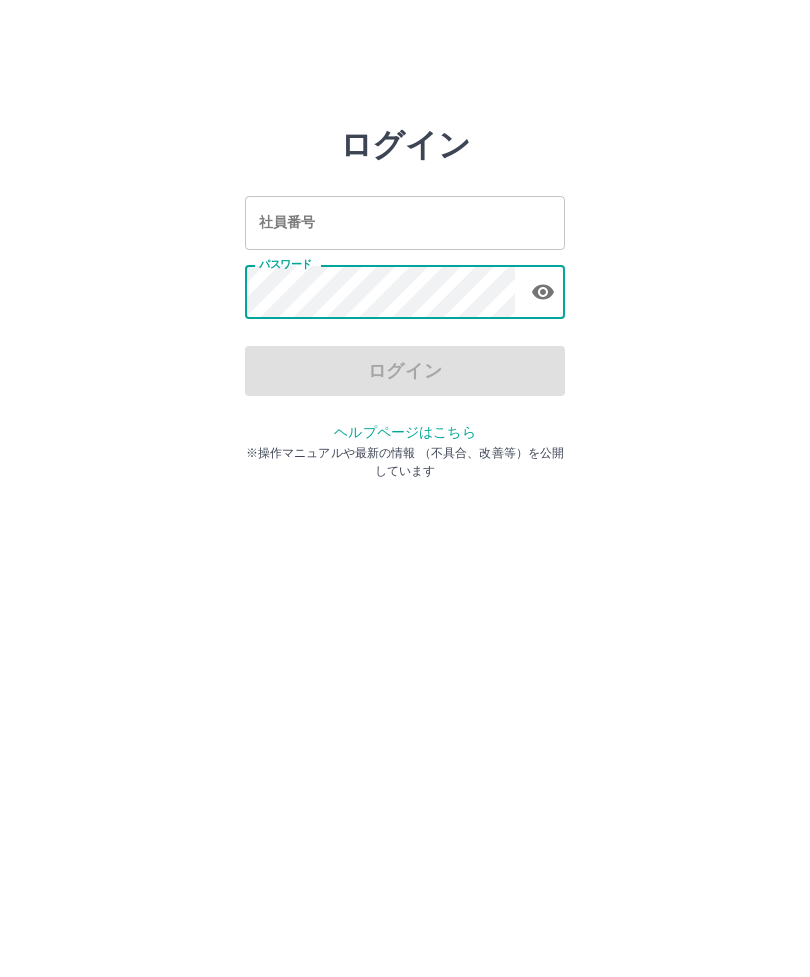 click on "社員番号" at bounding box center (405, 222) 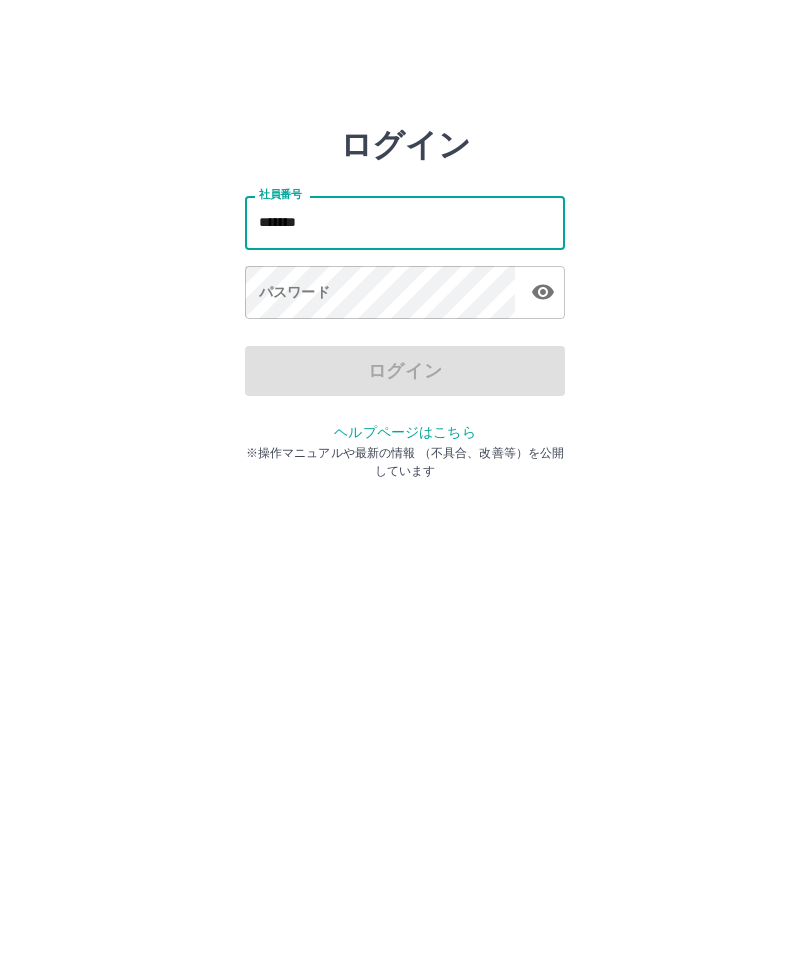 type on "*******" 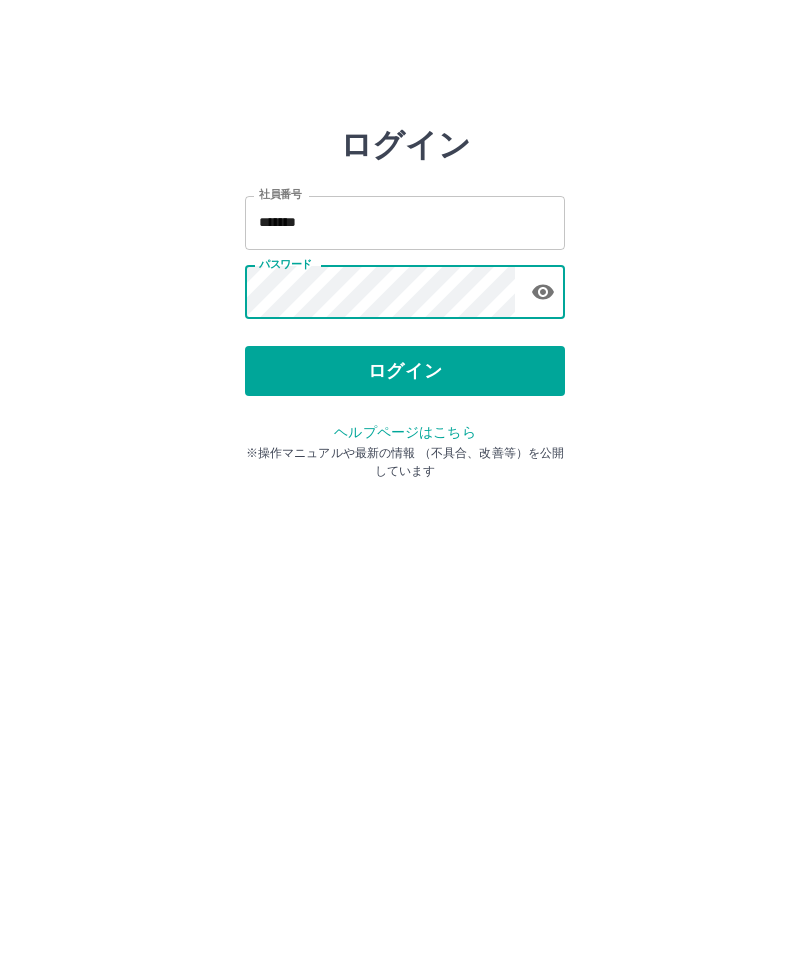 click on "ログイン" at bounding box center [405, 371] 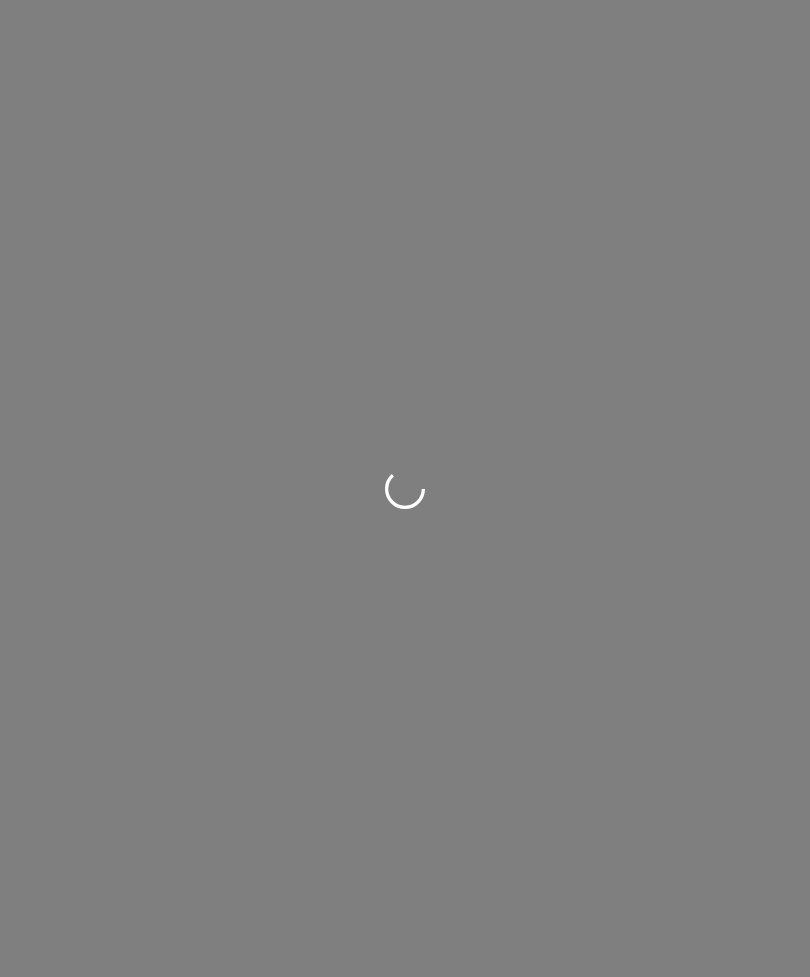 scroll, scrollTop: 0, scrollLeft: 0, axis: both 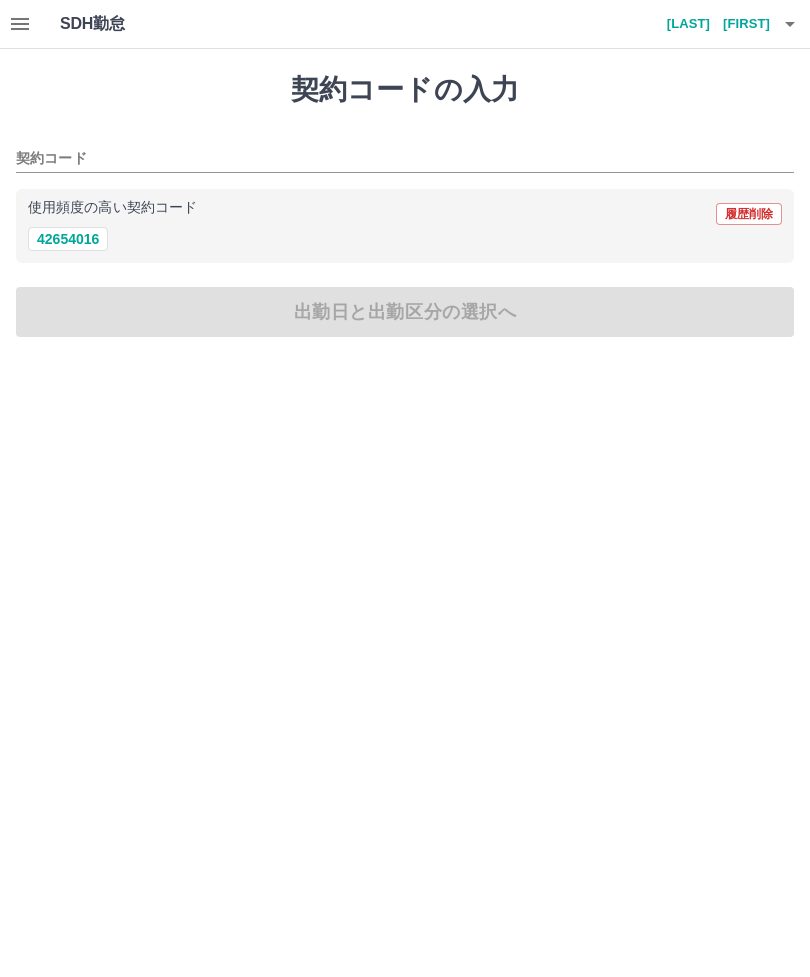 click on "契約コードの入力 契約コード 使用頻度の高い契約コード 履歴削除 42654016 出勤日と出勤区分の選択へ" at bounding box center [405, 205] 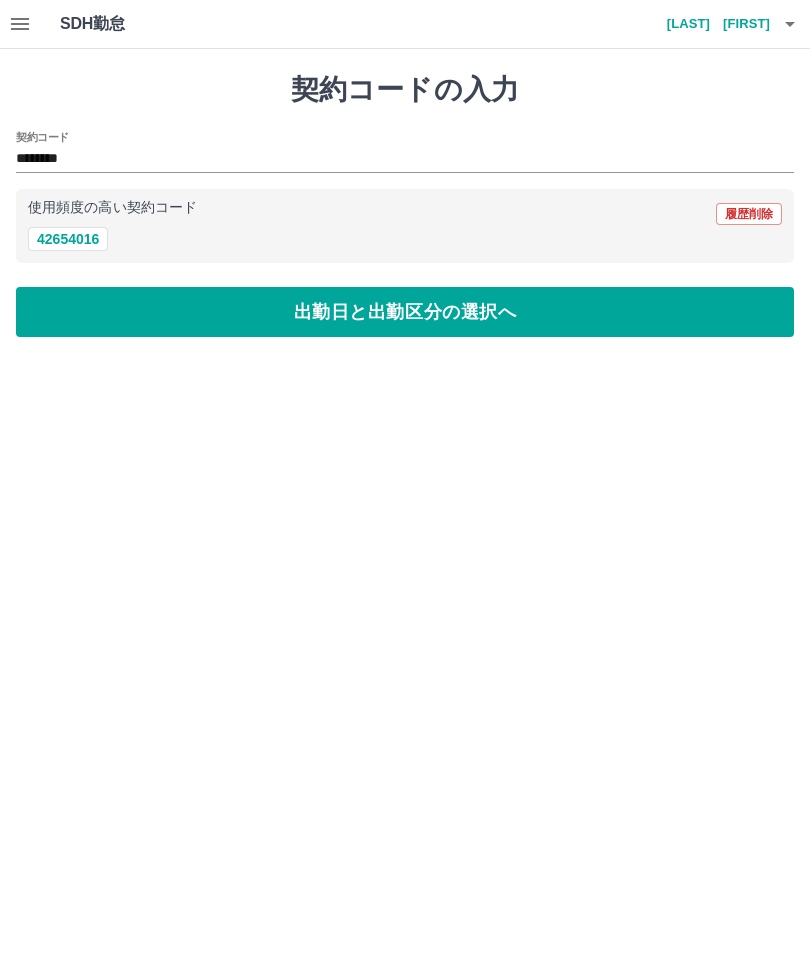 click on "出勤日と出勤区分の選択へ" at bounding box center (405, 312) 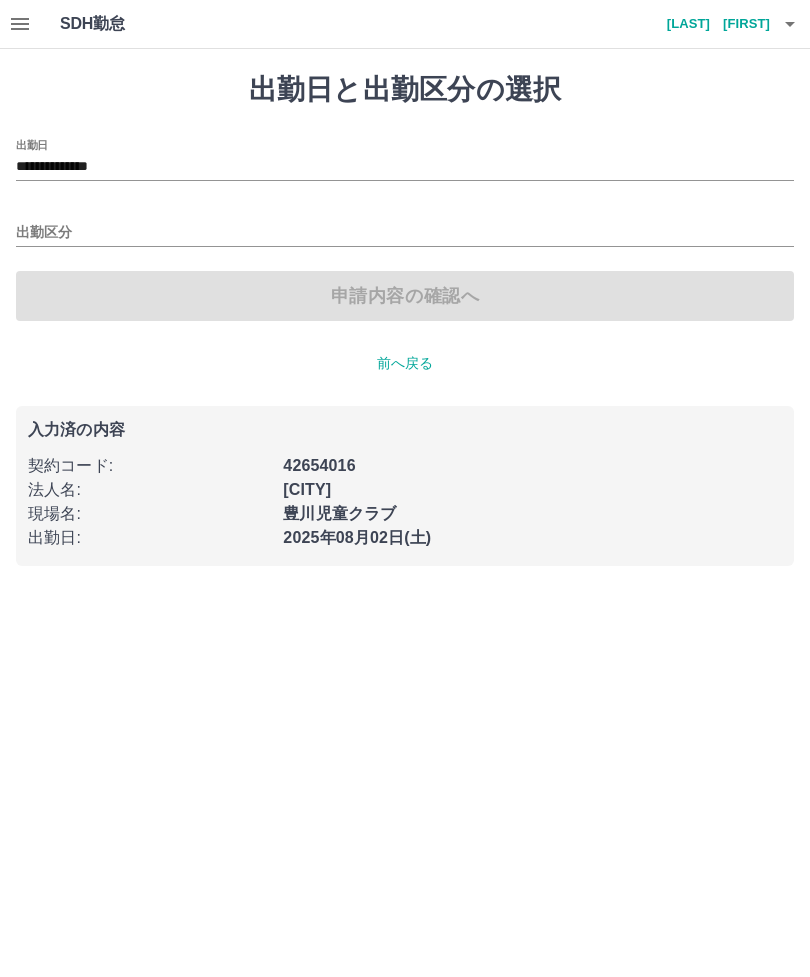 click on "出勤区分" at bounding box center (405, 233) 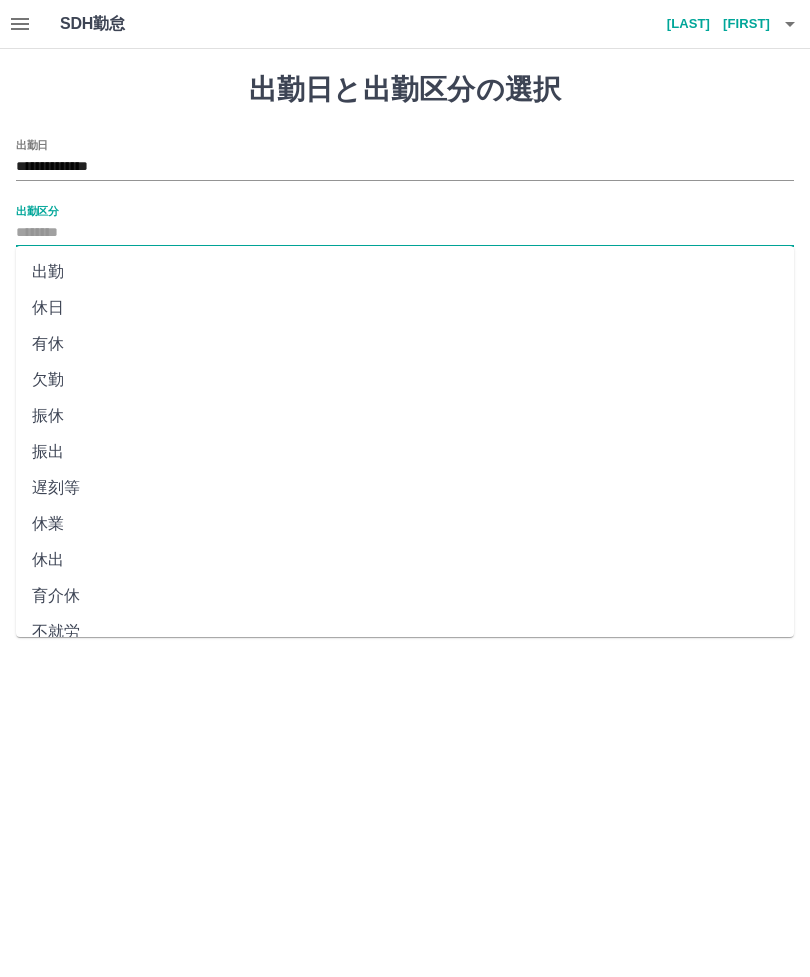 click on "出勤" at bounding box center (405, 272) 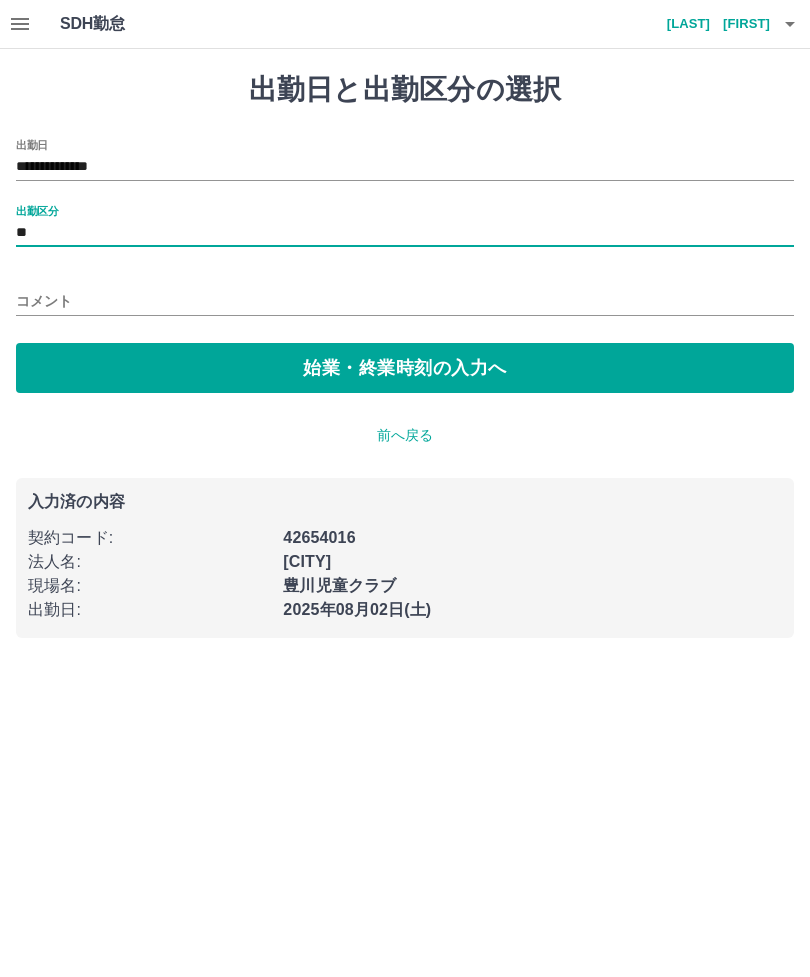 click on "コメント" at bounding box center (405, 301) 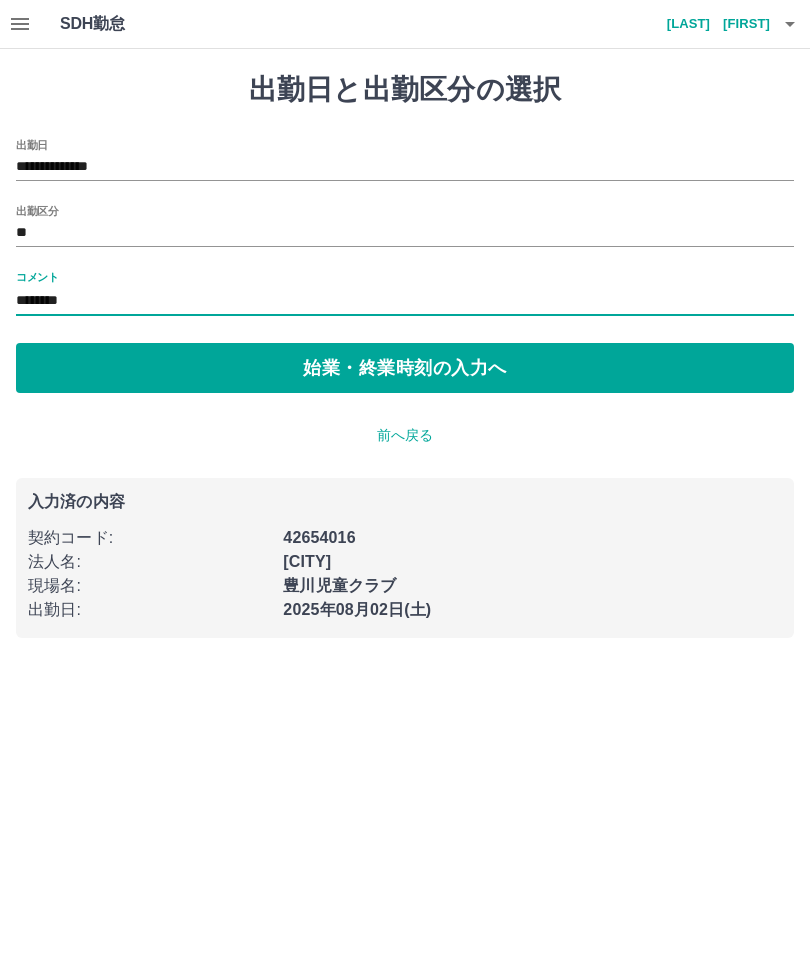 type on "********" 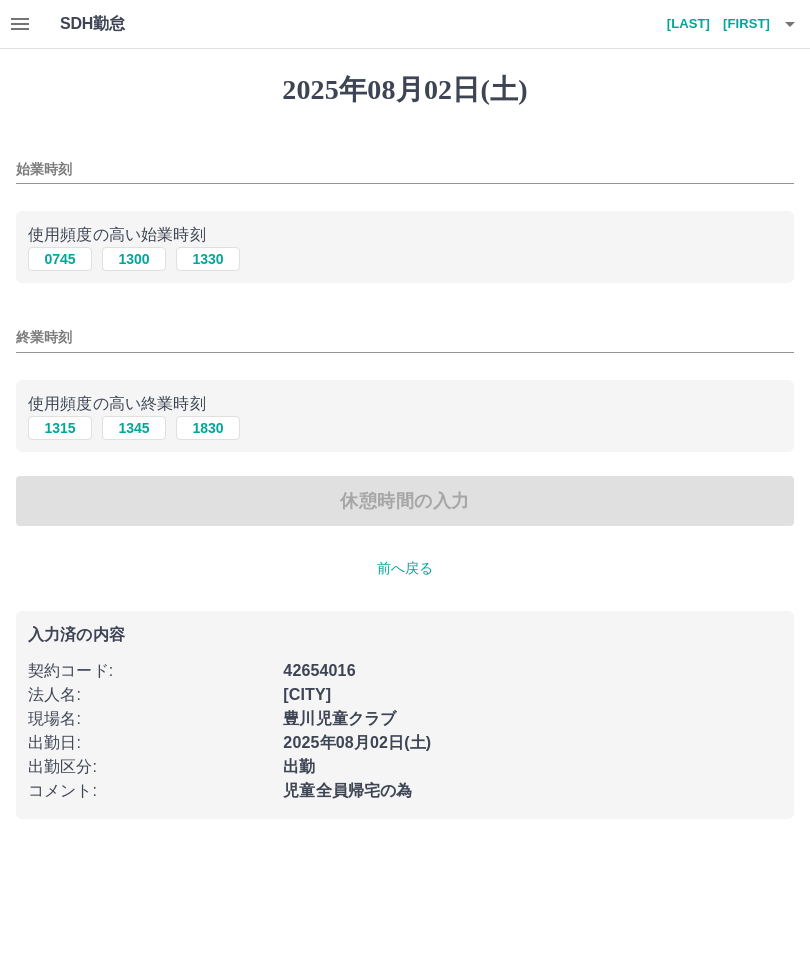 click on "1300" at bounding box center [134, 259] 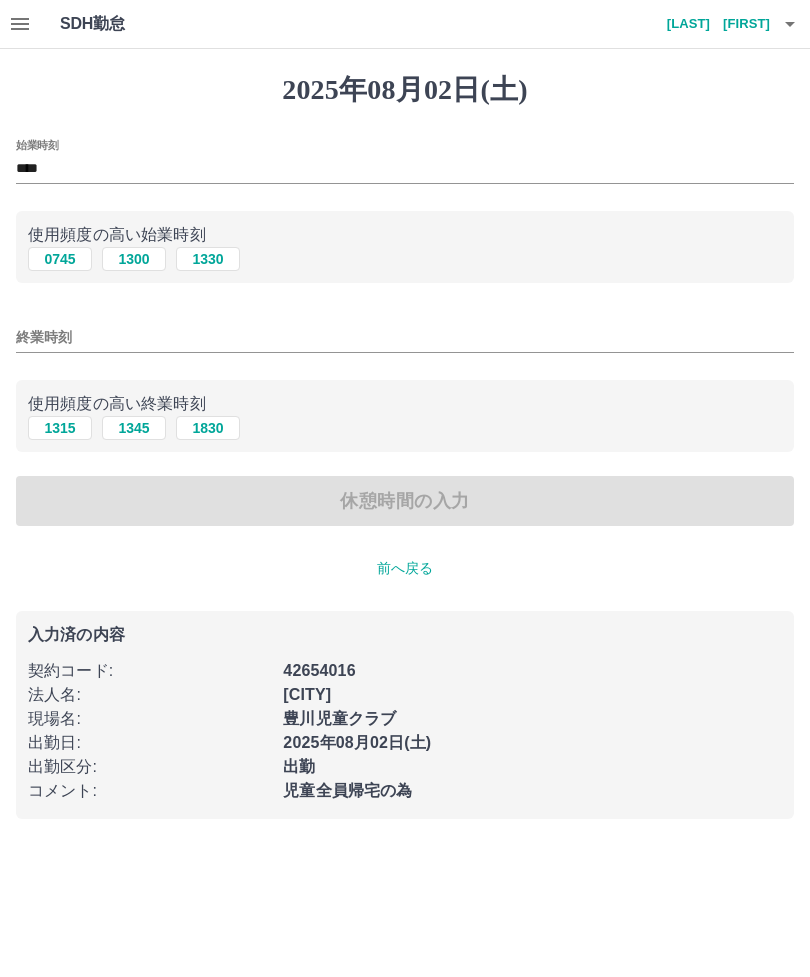 click on "終業時刻" at bounding box center (405, 337) 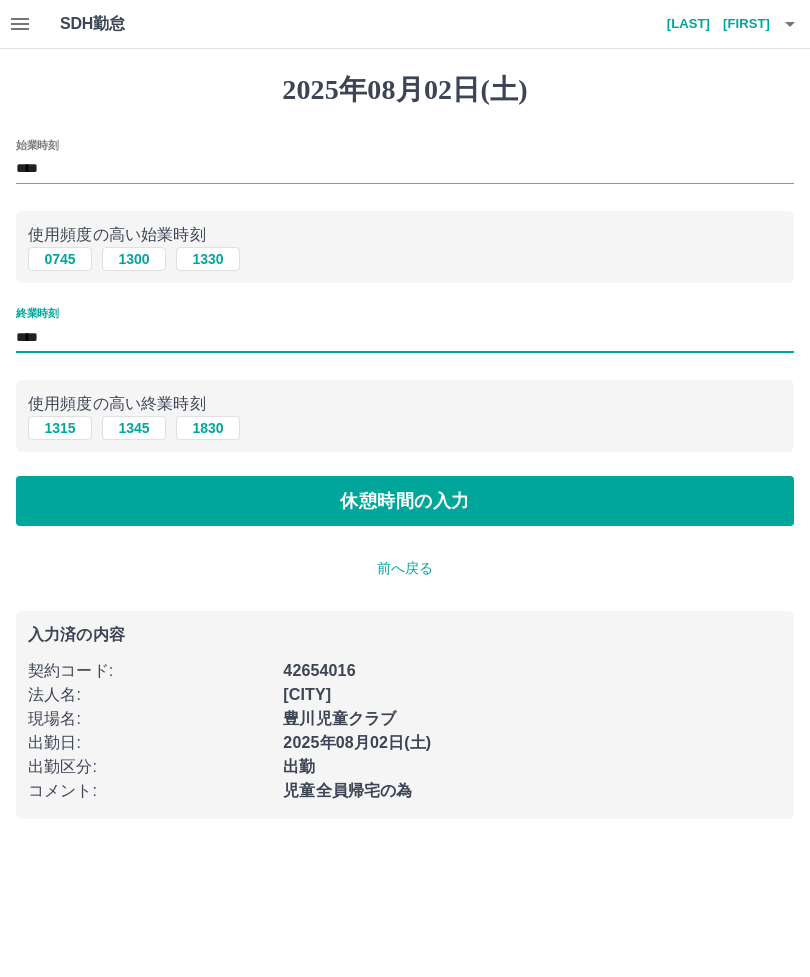 type on "****" 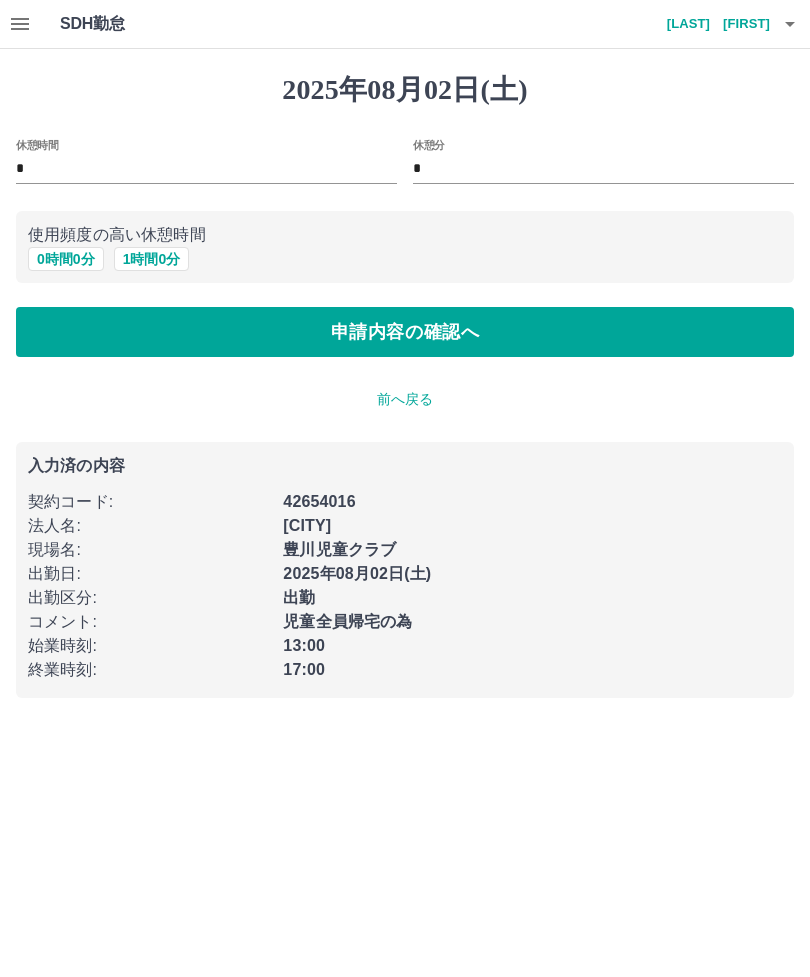 click on "申請内容の確認へ" at bounding box center (405, 332) 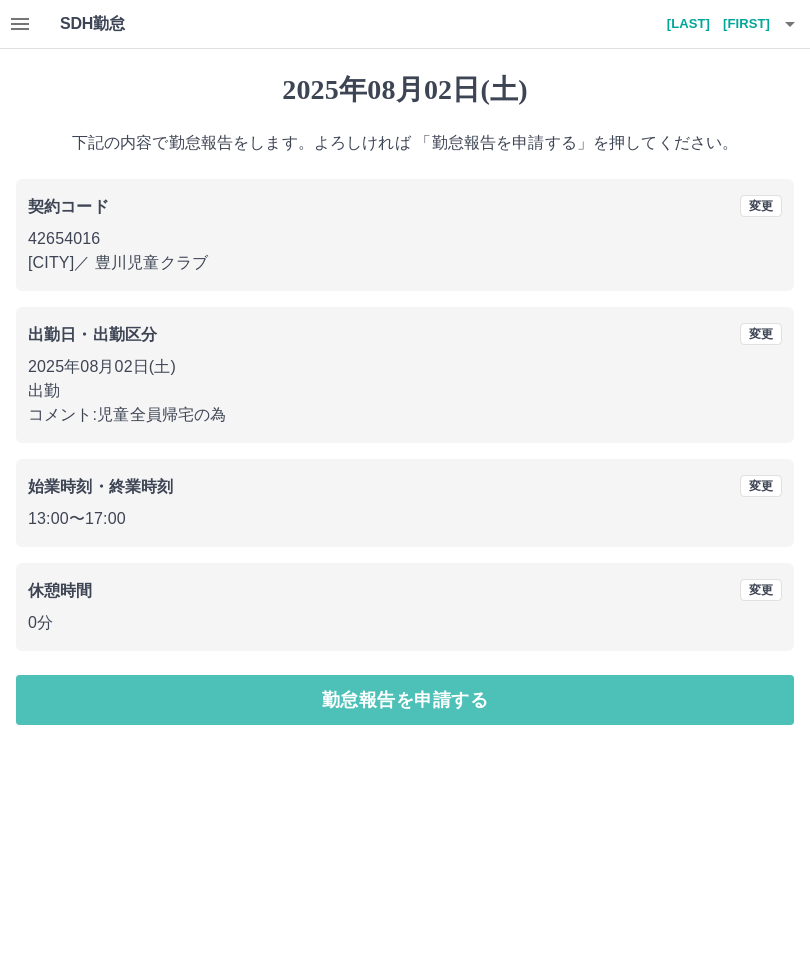 click on "勤怠報告を申請する" at bounding box center [405, 700] 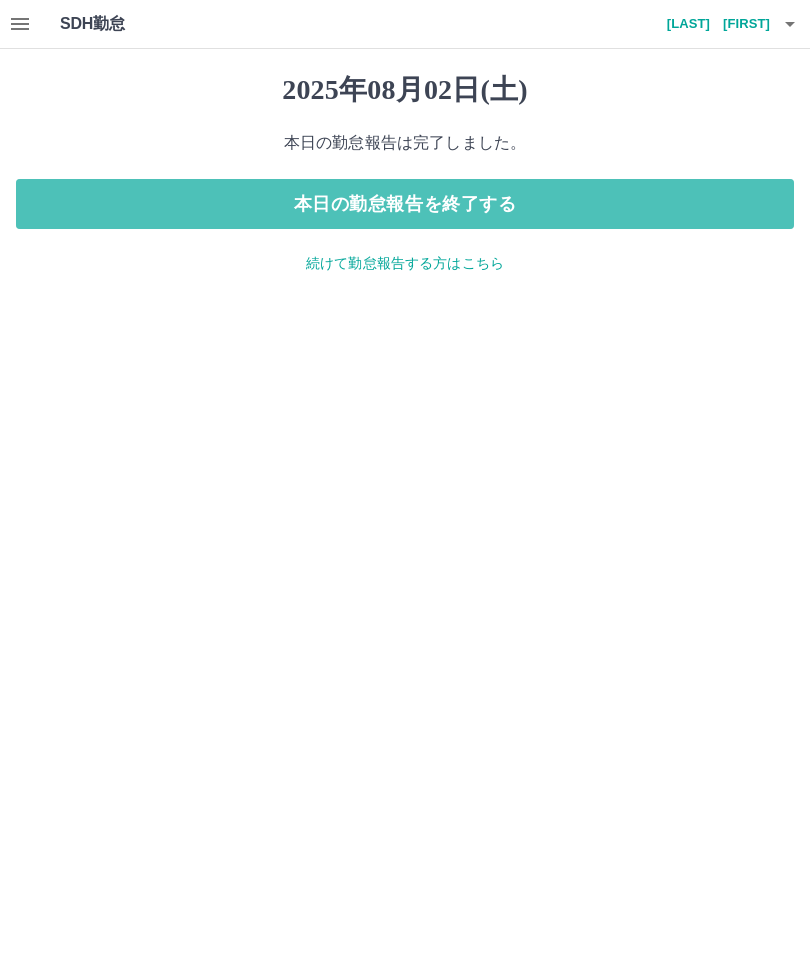 click on "本日の勤怠報告を終了する" at bounding box center (405, 204) 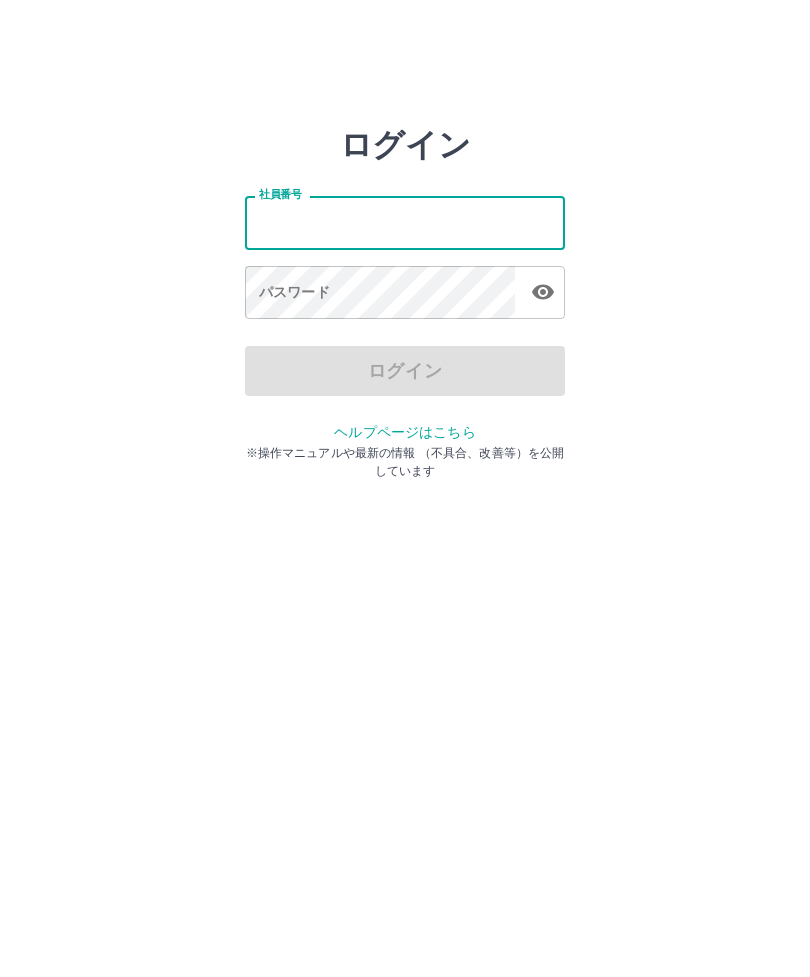 scroll, scrollTop: 0, scrollLeft: 0, axis: both 